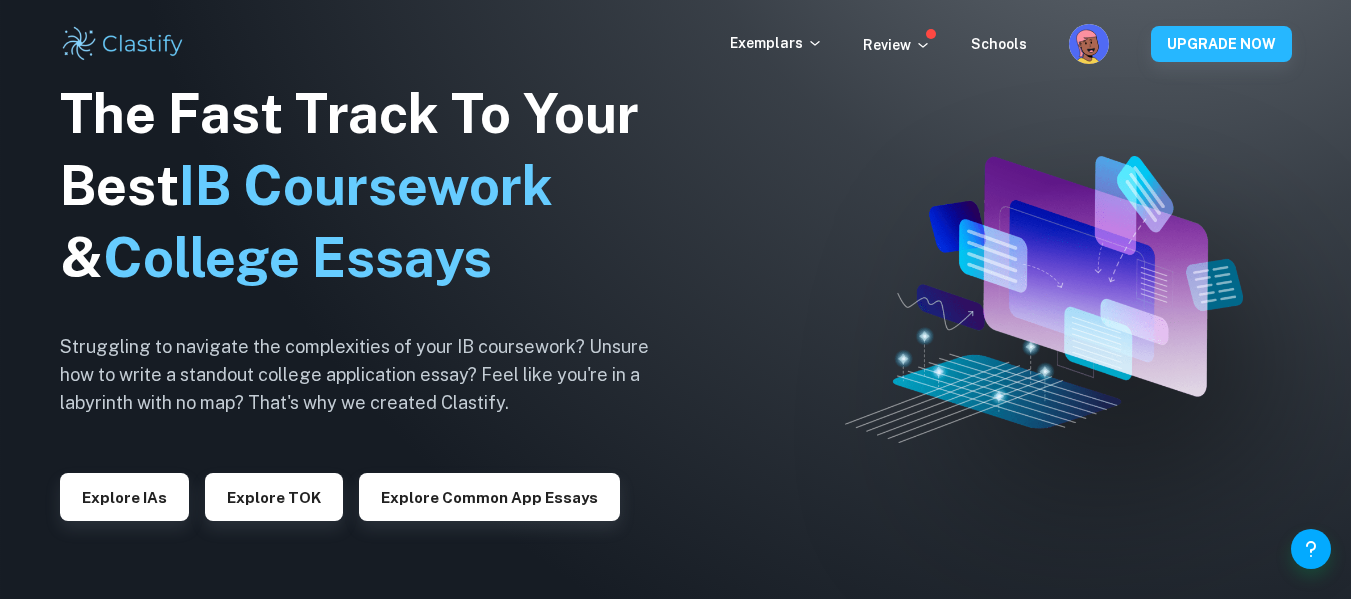 scroll, scrollTop: 0, scrollLeft: 0, axis: both 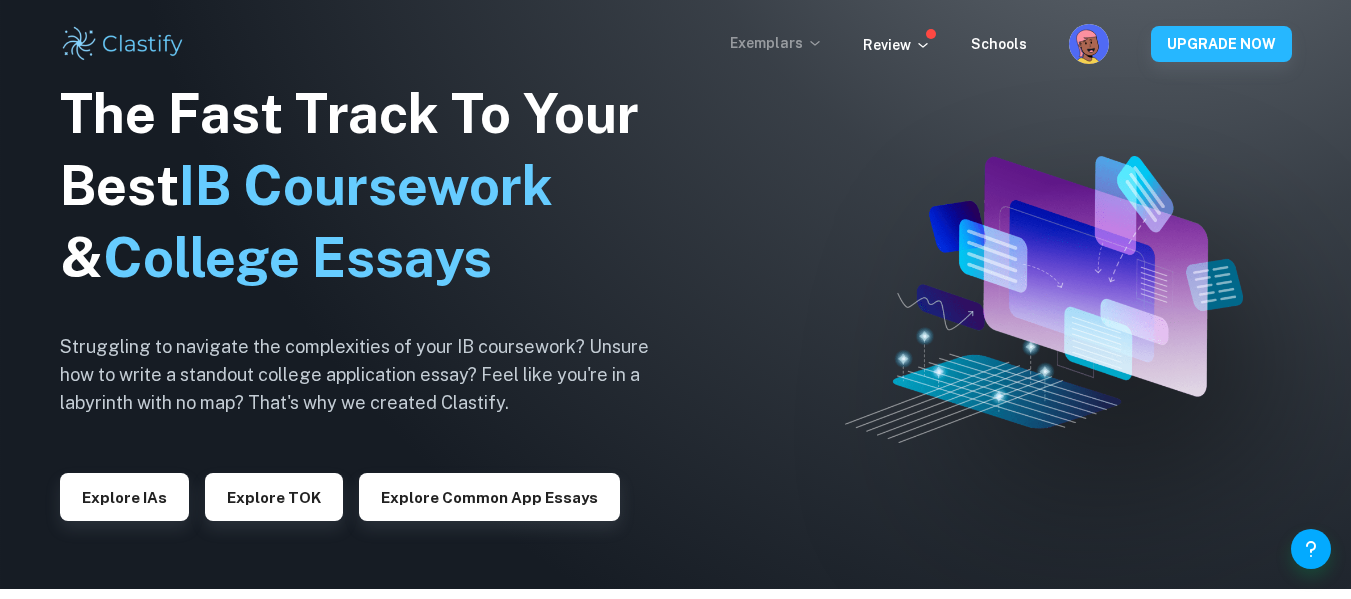 click on "Exemplars" at bounding box center (776, 43) 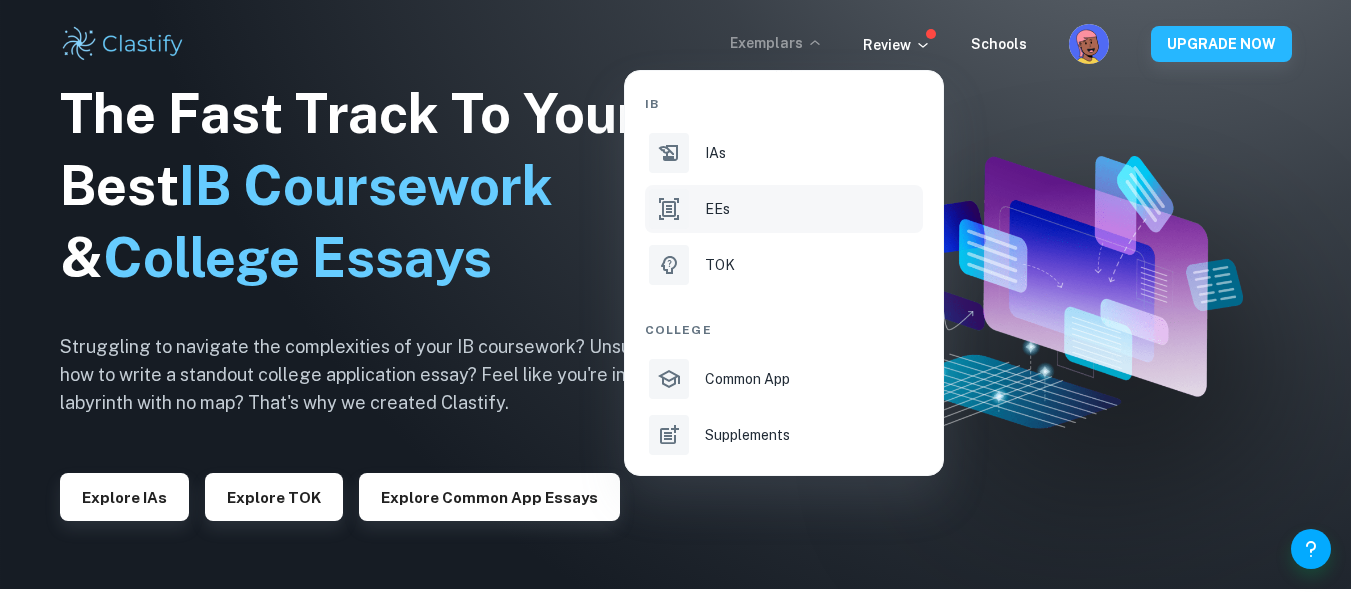 click on "EEs" at bounding box center (784, 209) 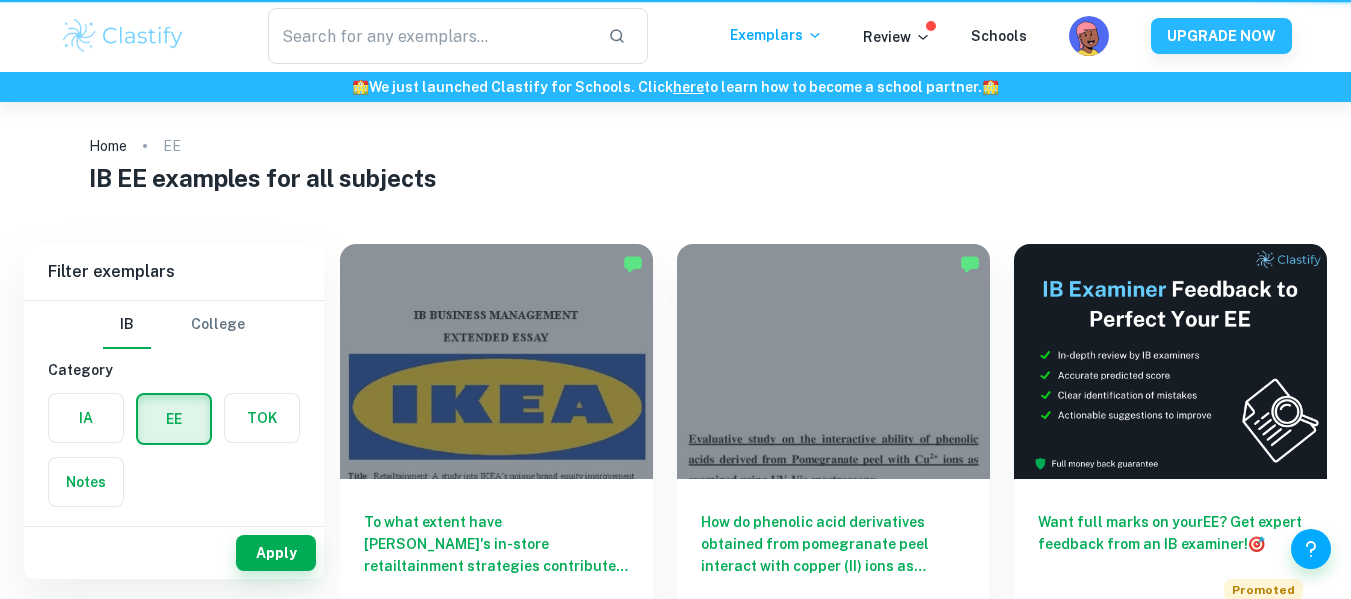scroll, scrollTop: 0, scrollLeft: 0, axis: both 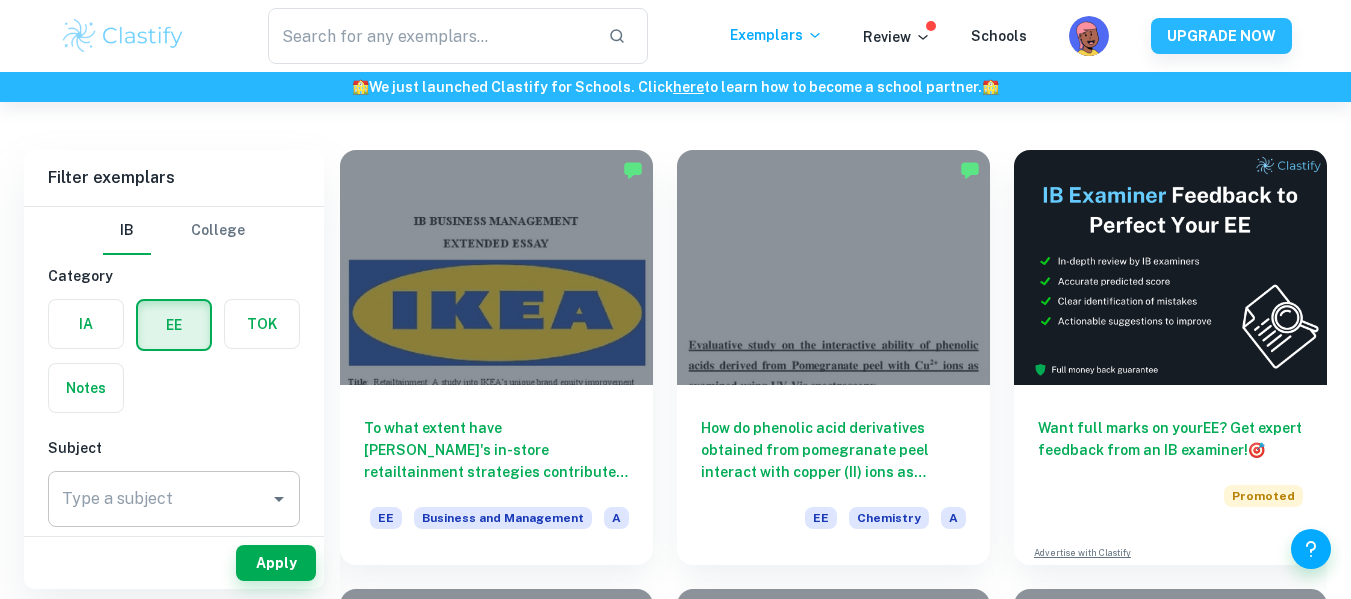 click on "Type a subject" at bounding box center [159, 499] 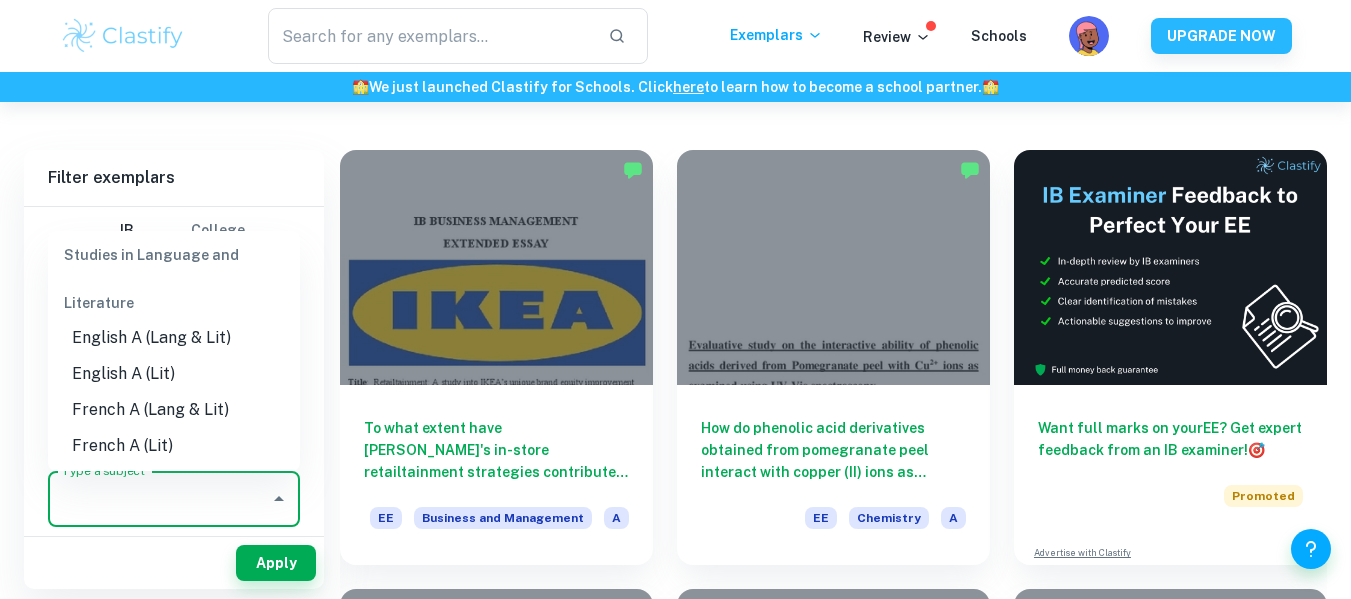 scroll, scrollTop: 240, scrollLeft: 0, axis: vertical 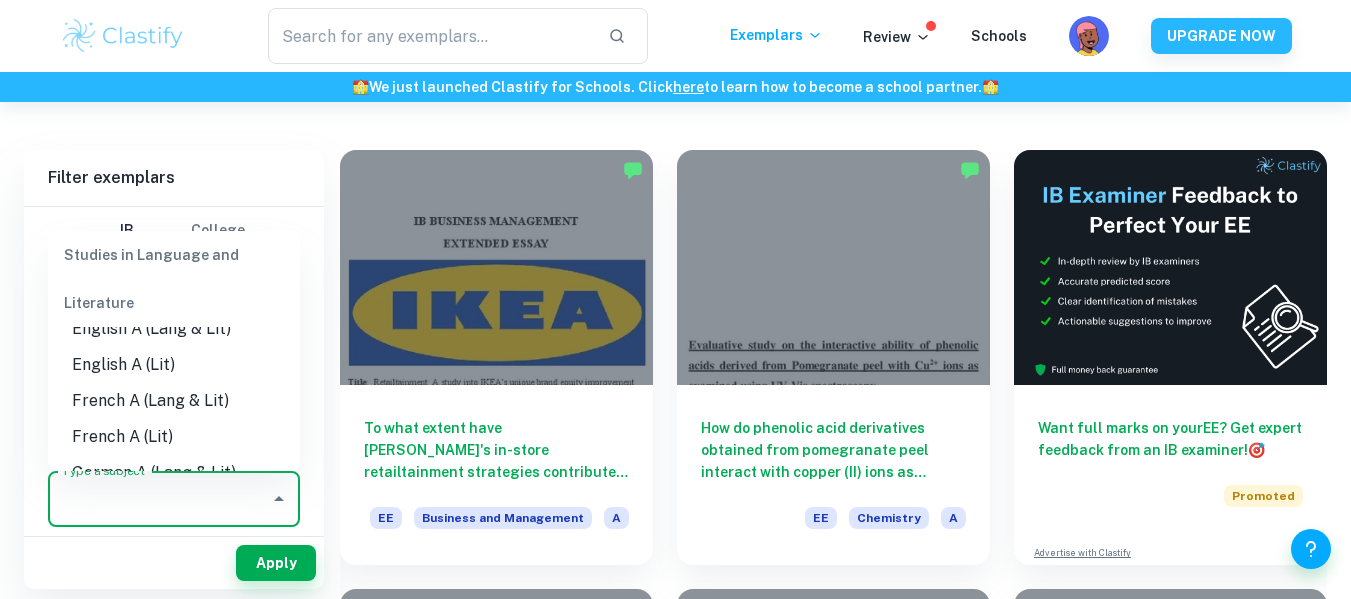 click on "Studies in Language and Literature" at bounding box center [174, 279] 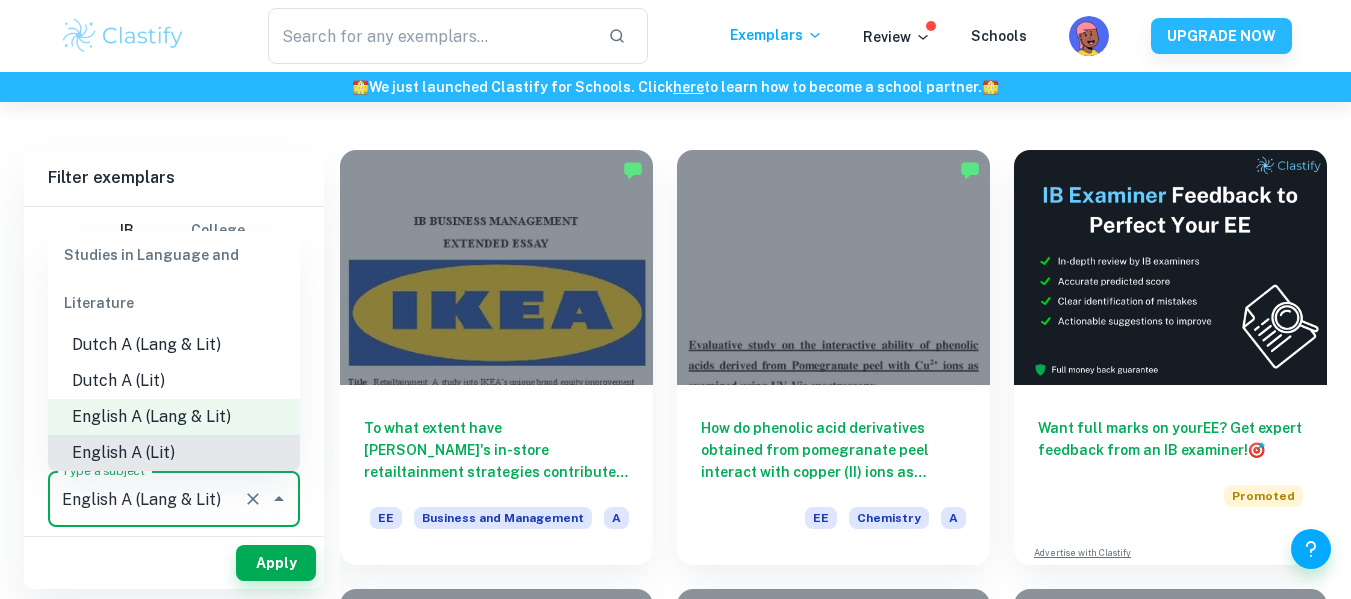 scroll, scrollTop: 188, scrollLeft: 0, axis: vertical 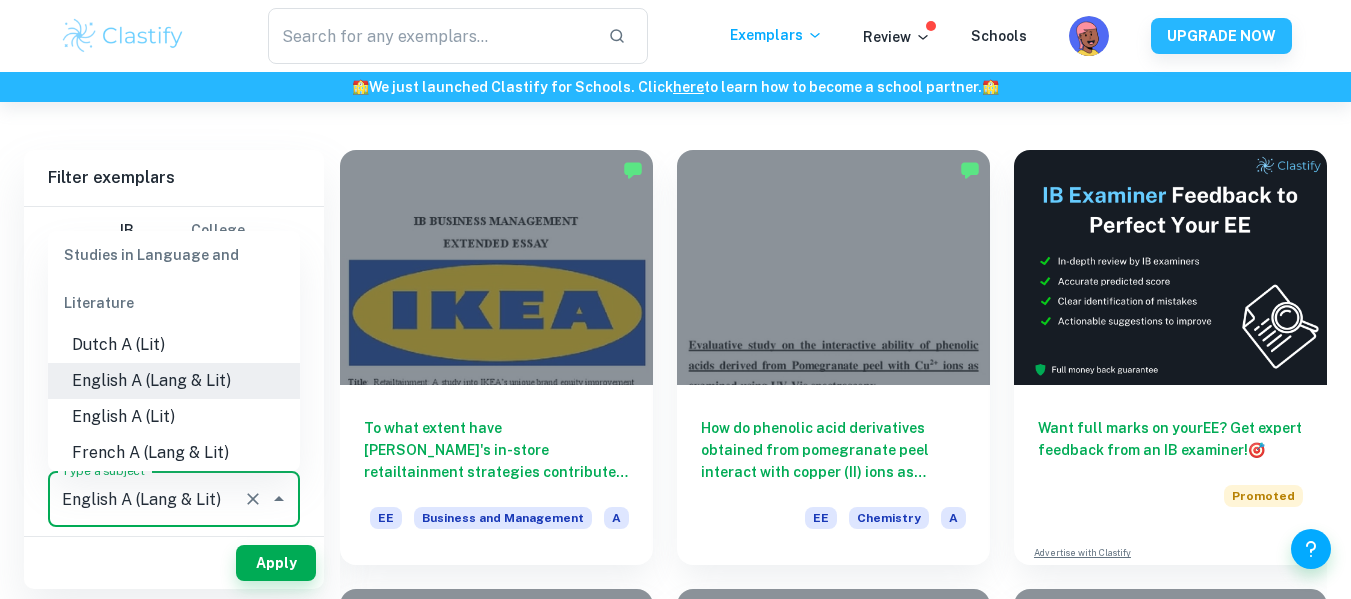 click on "English A (Lang & Lit)" at bounding box center (174, 381) 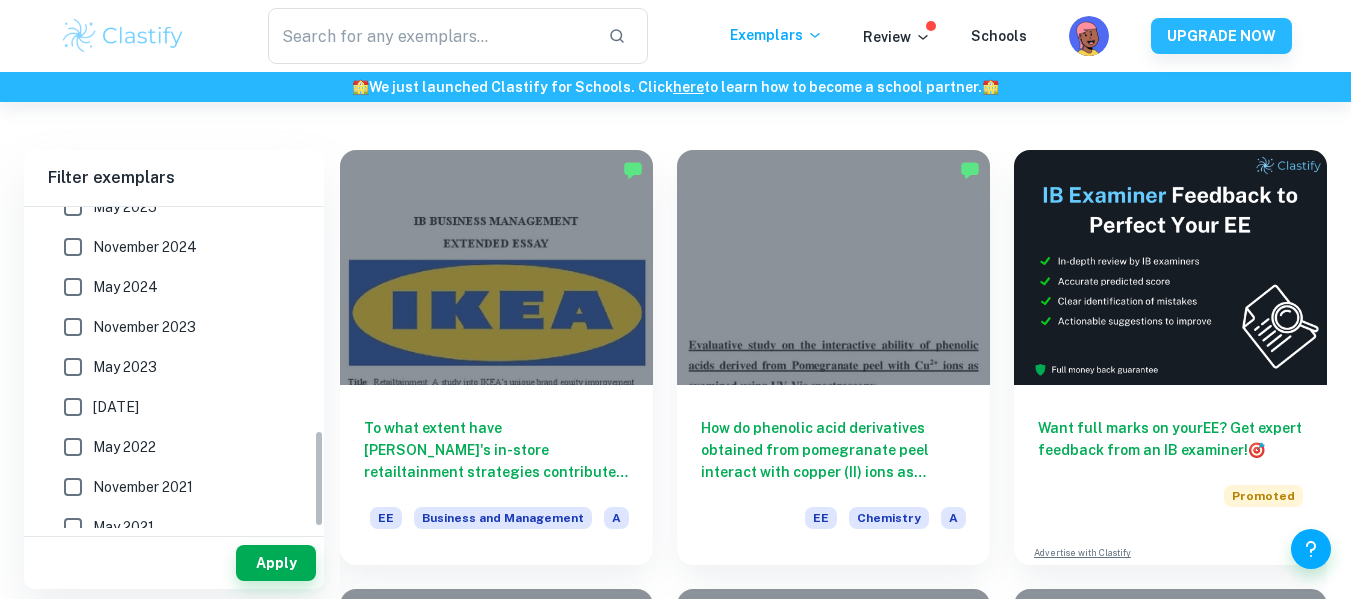 scroll, scrollTop: 739, scrollLeft: 0, axis: vertical 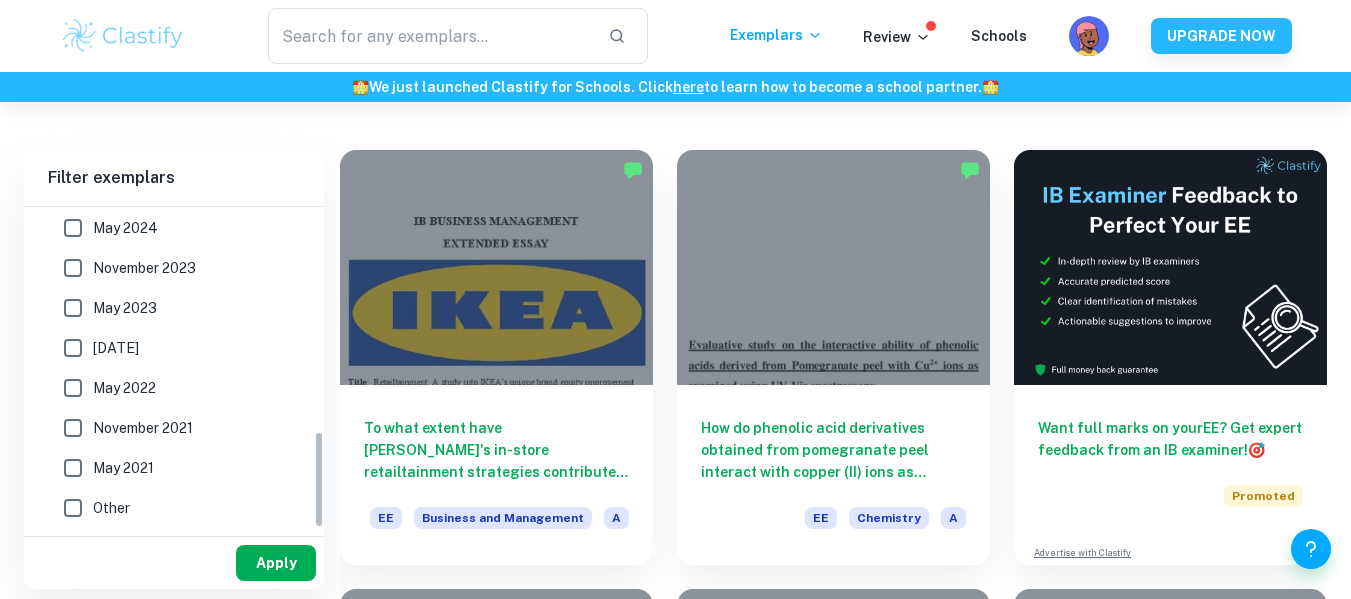 drag, startPoint x: 320, startPoint y: 280, endPoint x: 298, endPoint y: 553, distance: 273.885 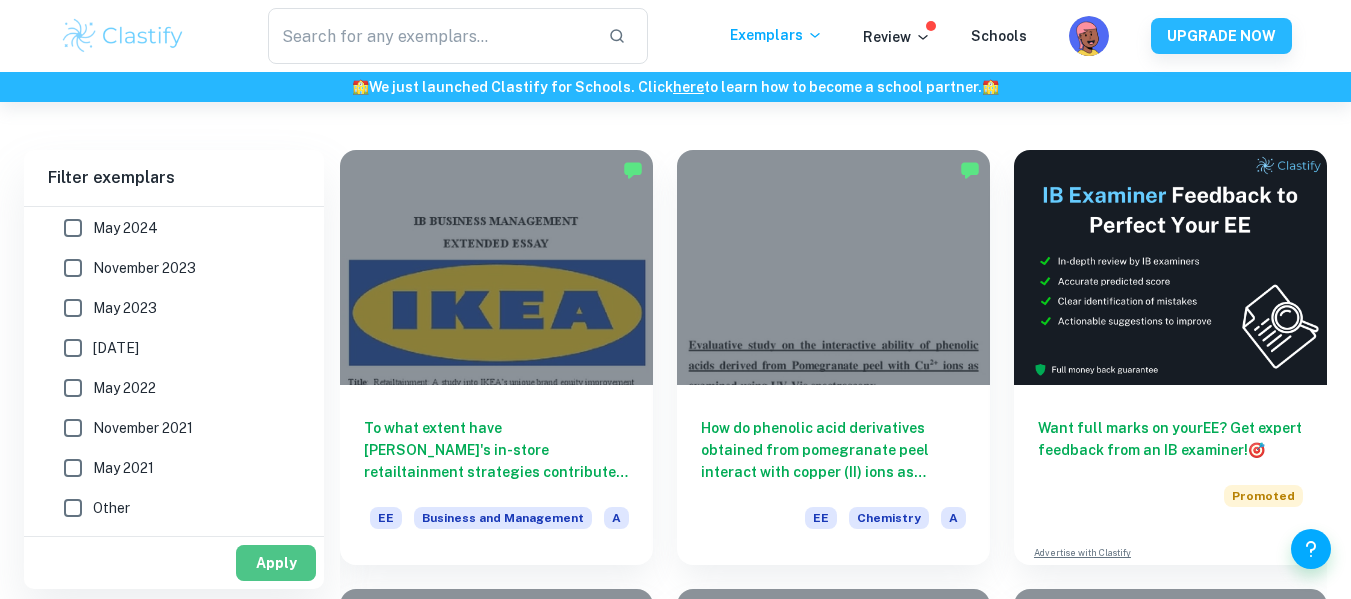 click on "Apply" at bounding box center [276, 563] 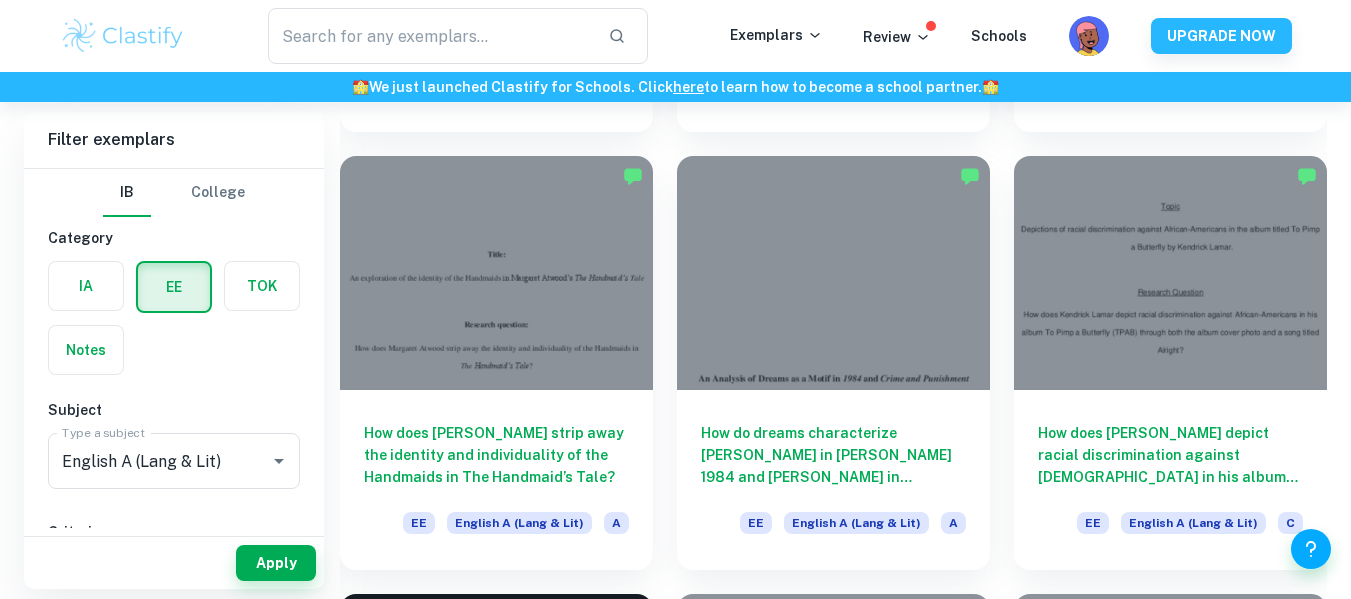 scroll, scrollTop: 2383, scrollLeft: 0, axis: vertical 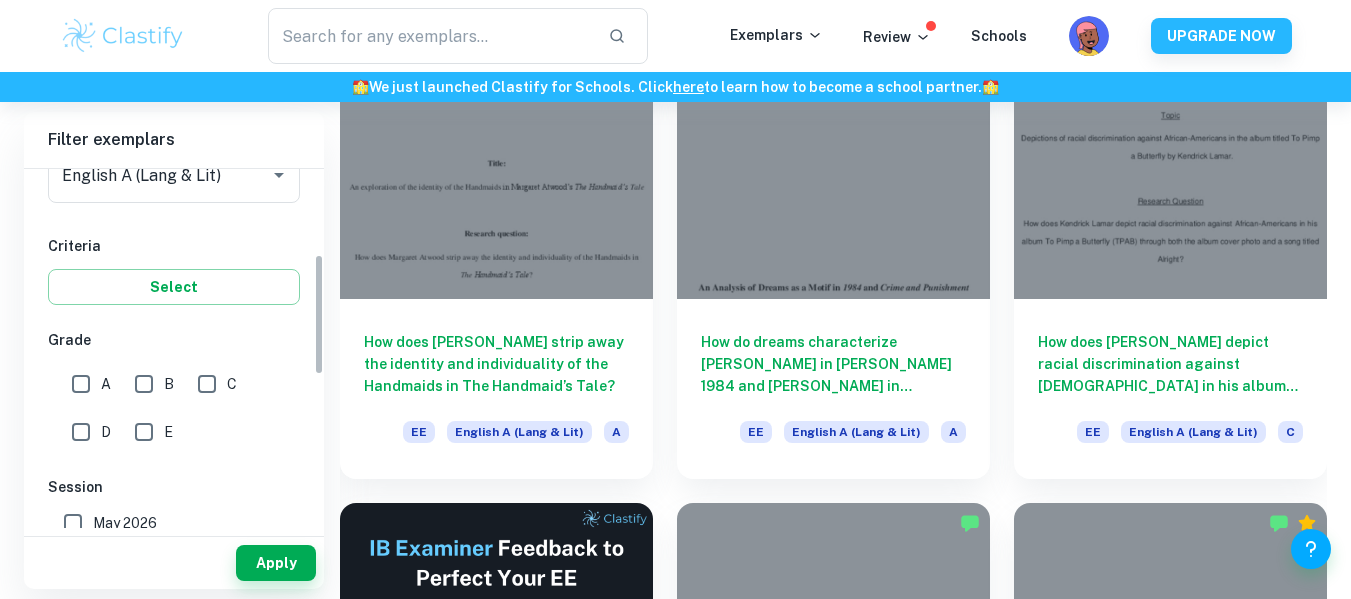 drag, startPoint x: 320, startPoint y: 263, endPoint x: 315, endPoint y: 360, distance: 97.128784 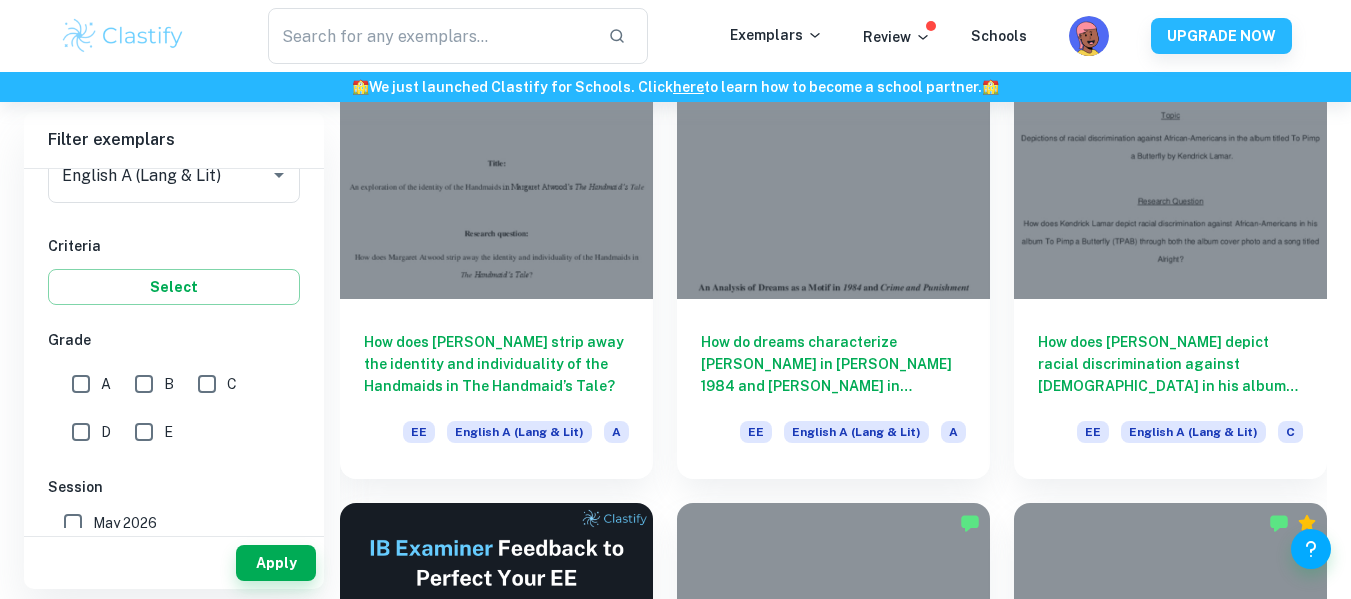 click on "A" at bounding box center [81, 384] 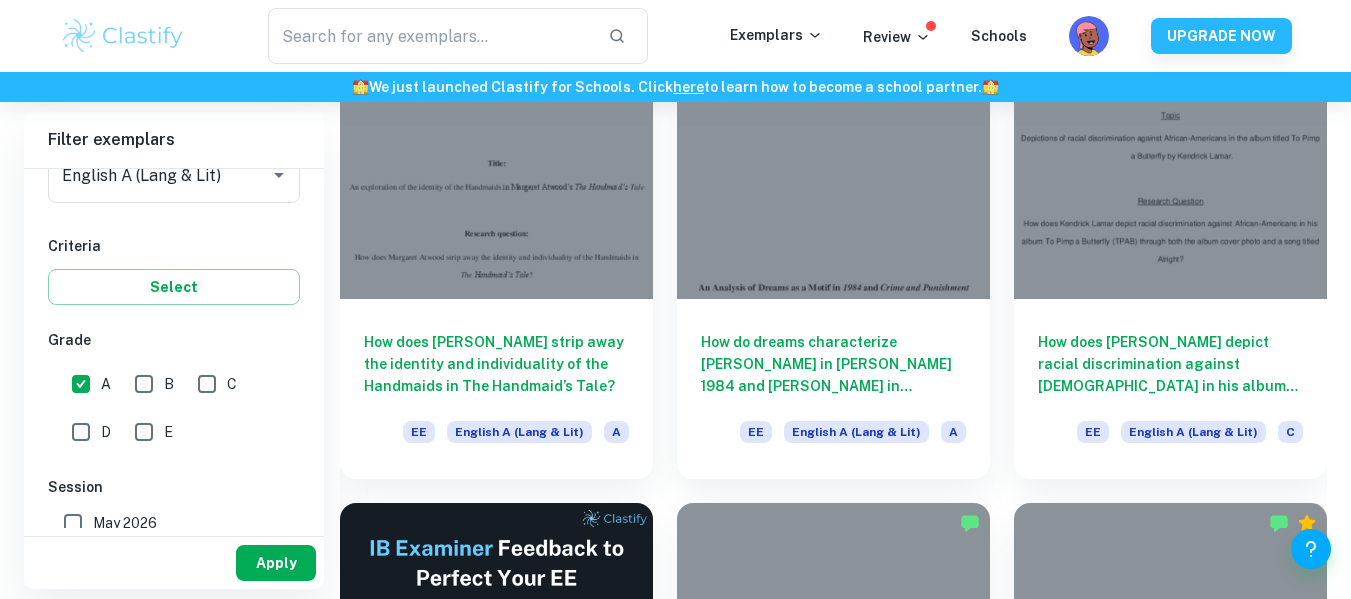 click on "Apply" at bounding box center [276, 563] 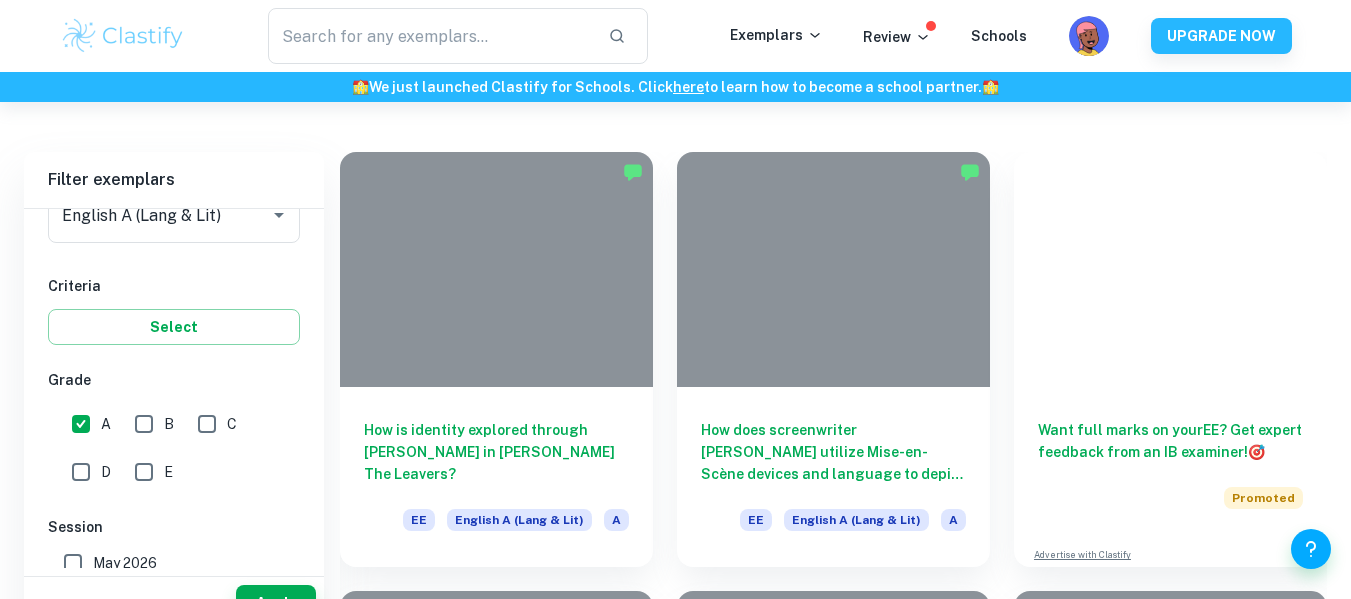 scroll, scrollTop: 2383, scrollLeft: 0, axis: vertical 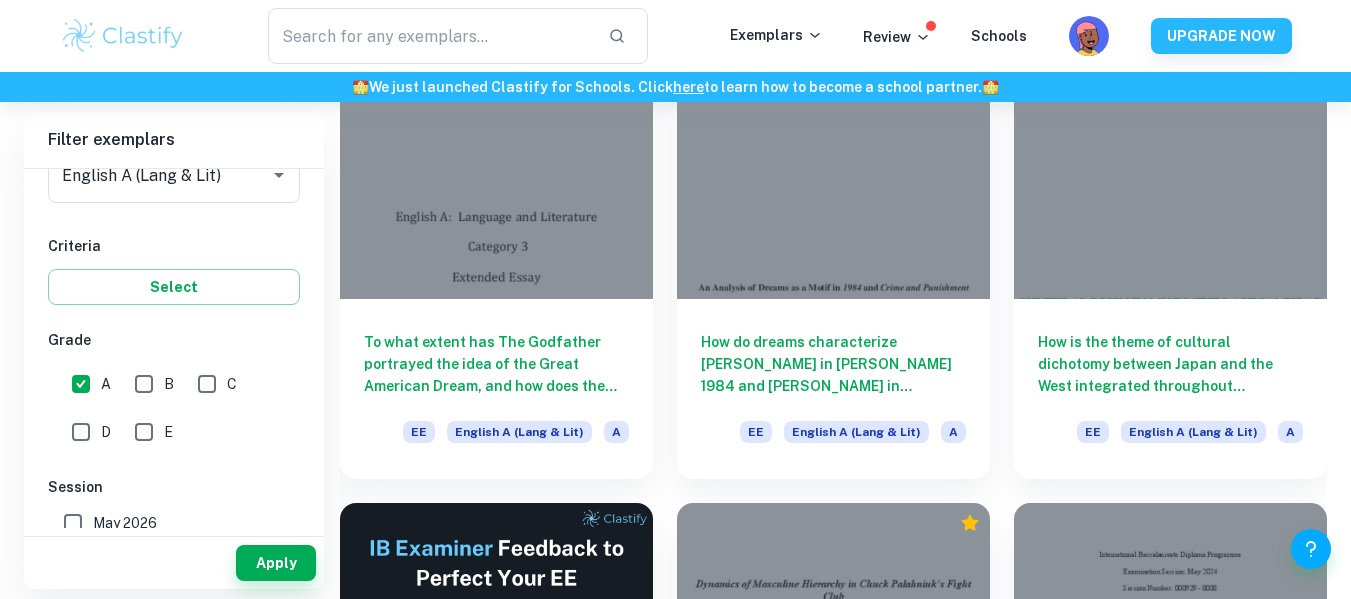 drag, startPoint x: 1348, startPoint y: 224, endPoint x: 1365, endPoint y: 224, distance: 17 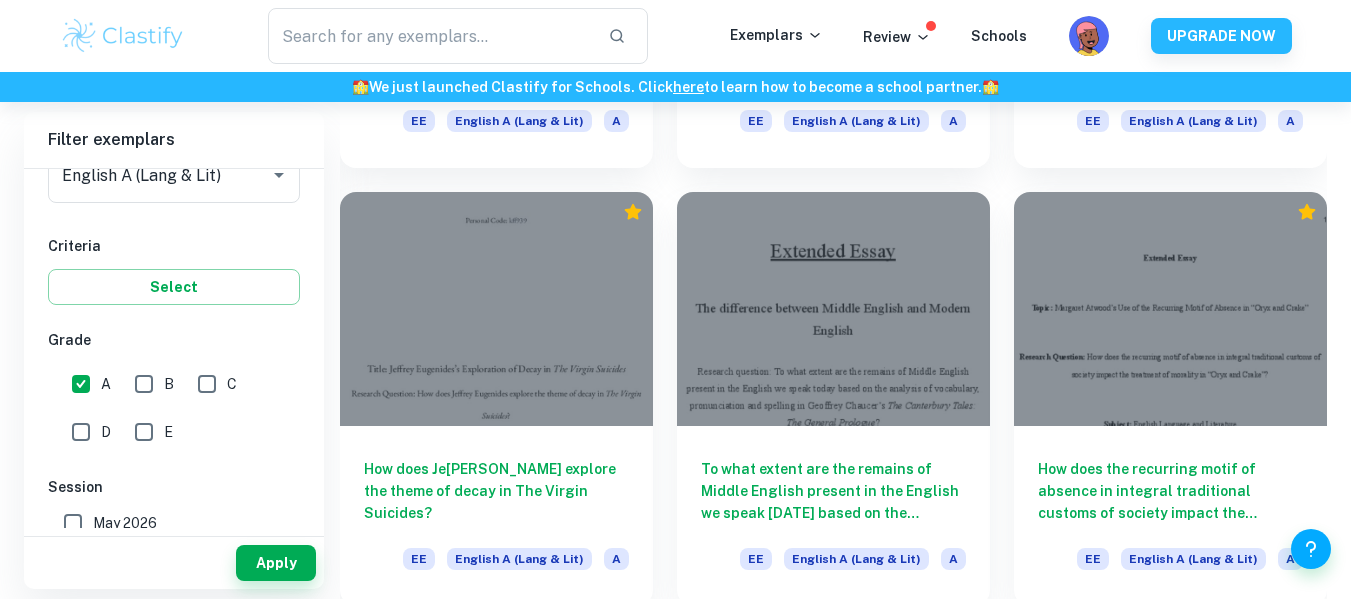 scroll, scrollTop: 4063, scrollLeft: 0, axis: vertical 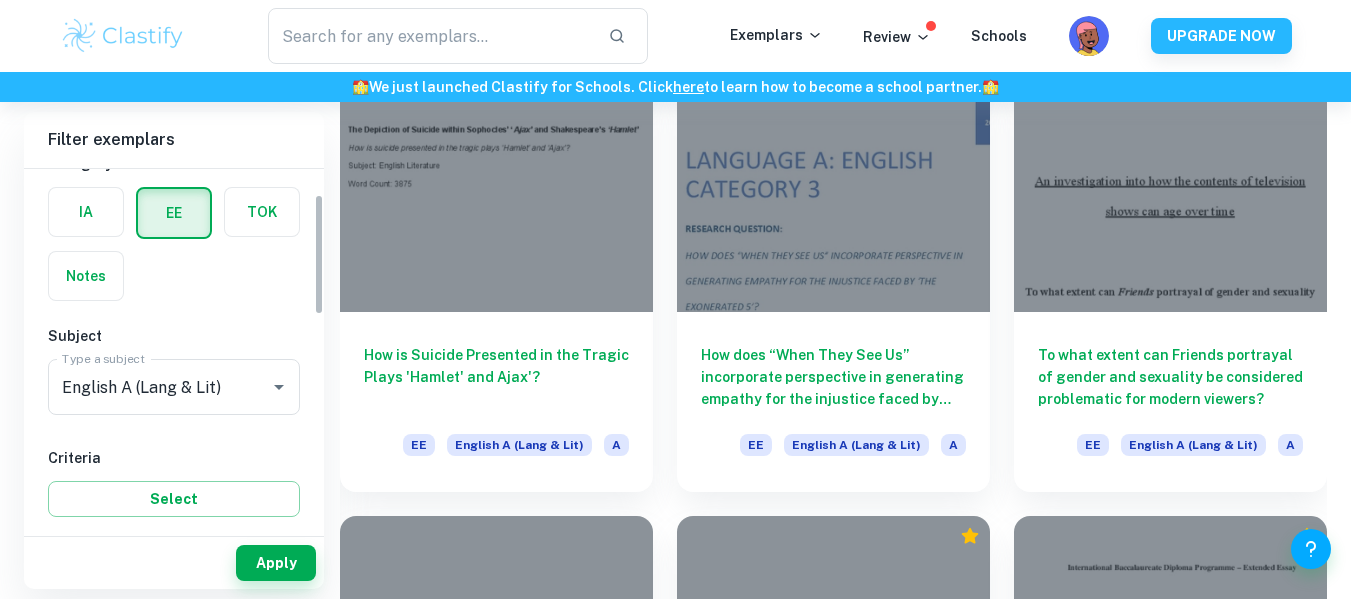 drag, startPoint x: 315, startPoint y: 324, endPoint x: 302, endPoint y: 273, distance: 52.63079 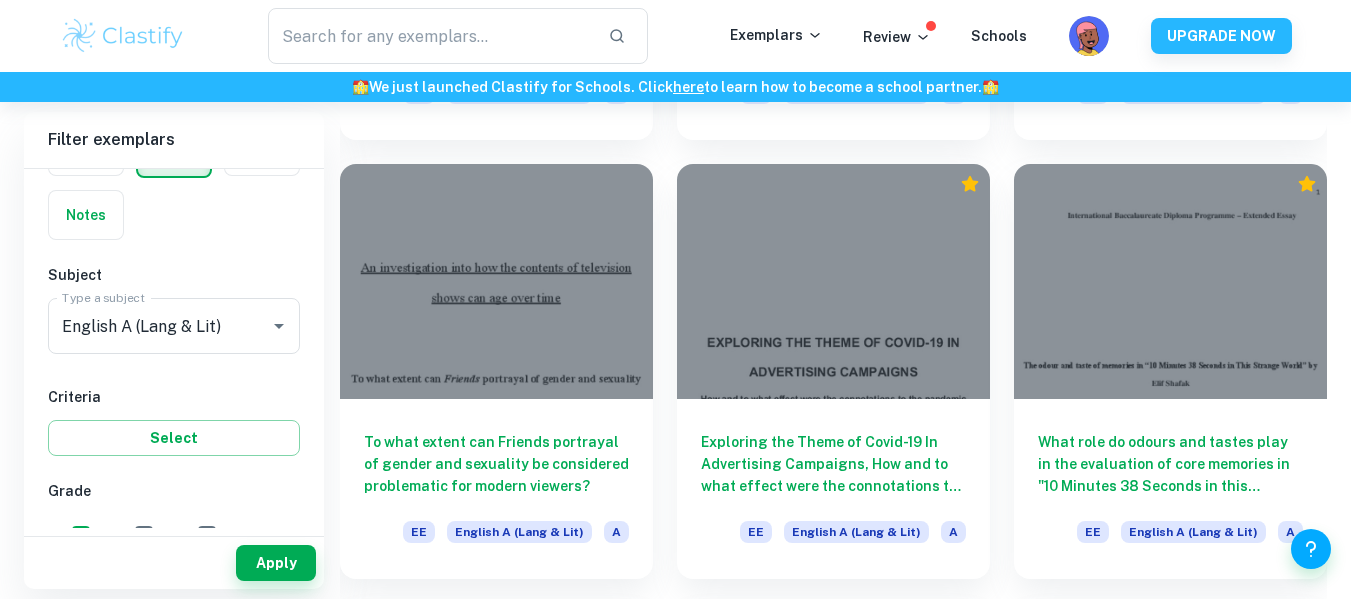 scroll, scrollTop: 6266, scrollLeft: 0, axis: vertical 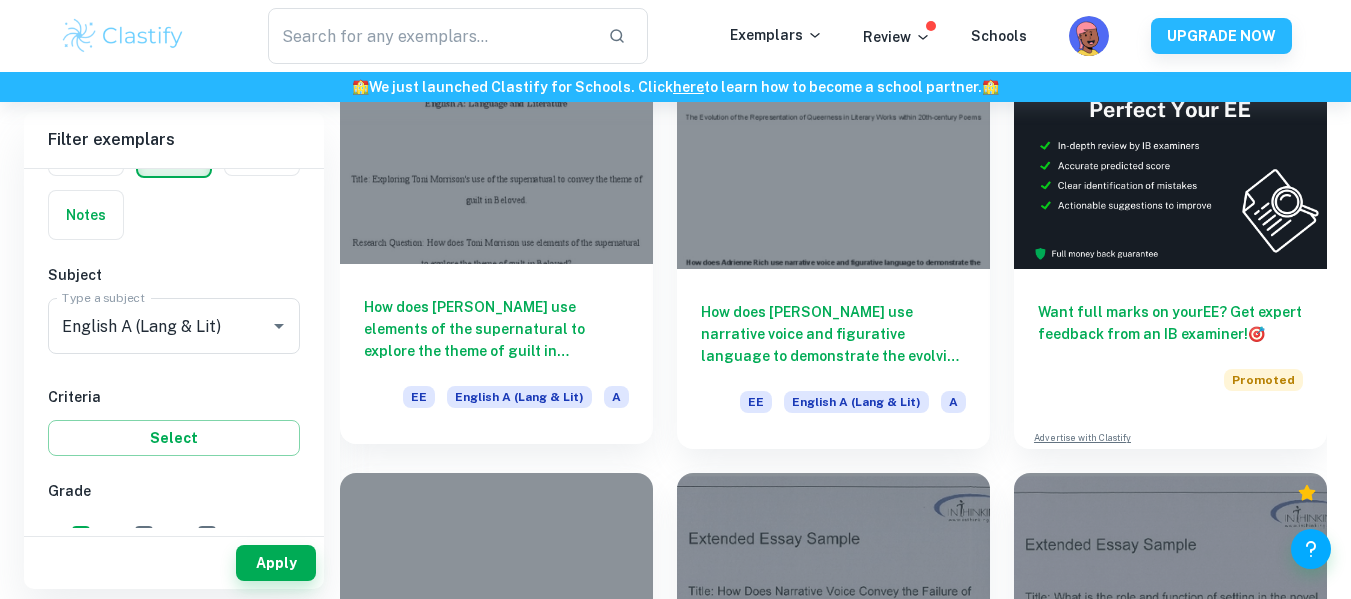 click on "How does [PERSON_NAME] use elements of the supernatural
to explore the theme of guilt in [GEOGRAPHIC_DATA]?" at bounding box center (496, 329) 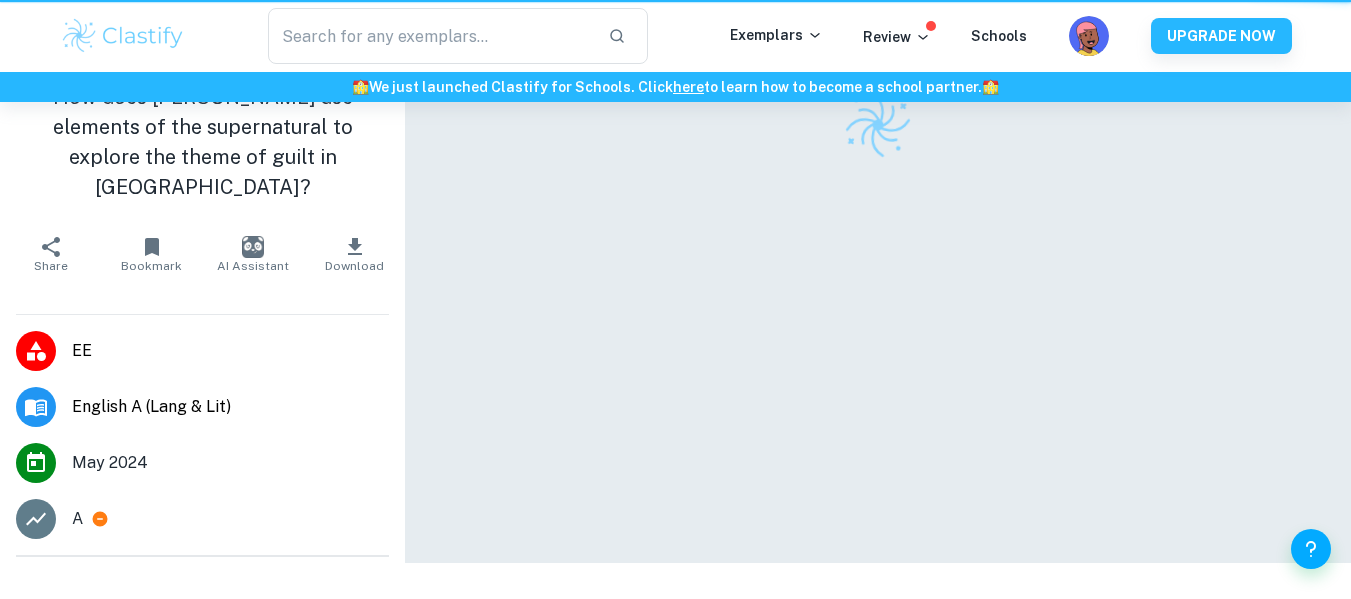 scroll, scrollTop: 0, scrollLeft: 0, axis: both 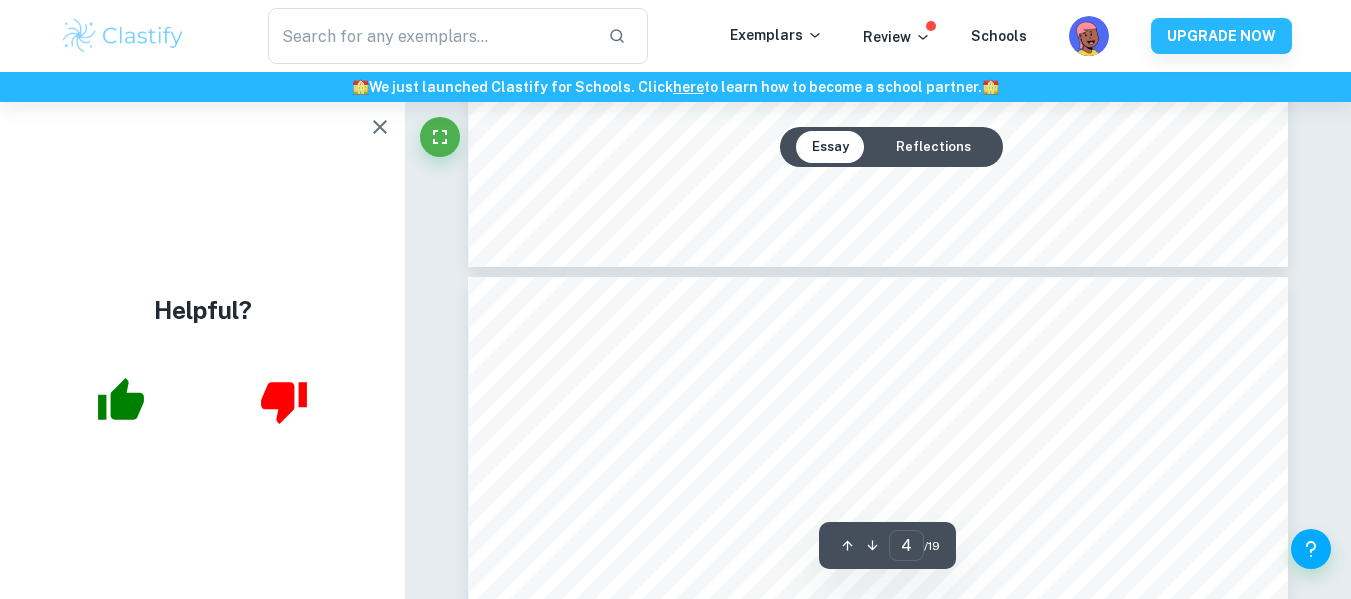 type on "5" 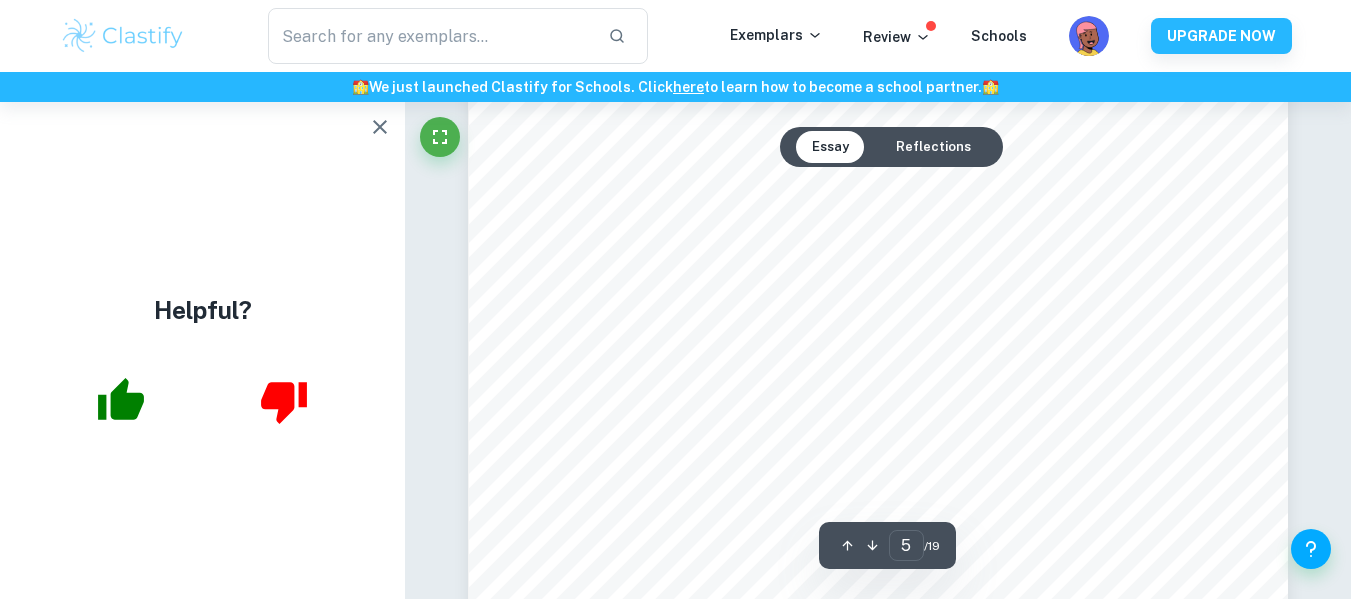 scroll, scrollTop: 5276, scrollLeft: 0, axis: vertical 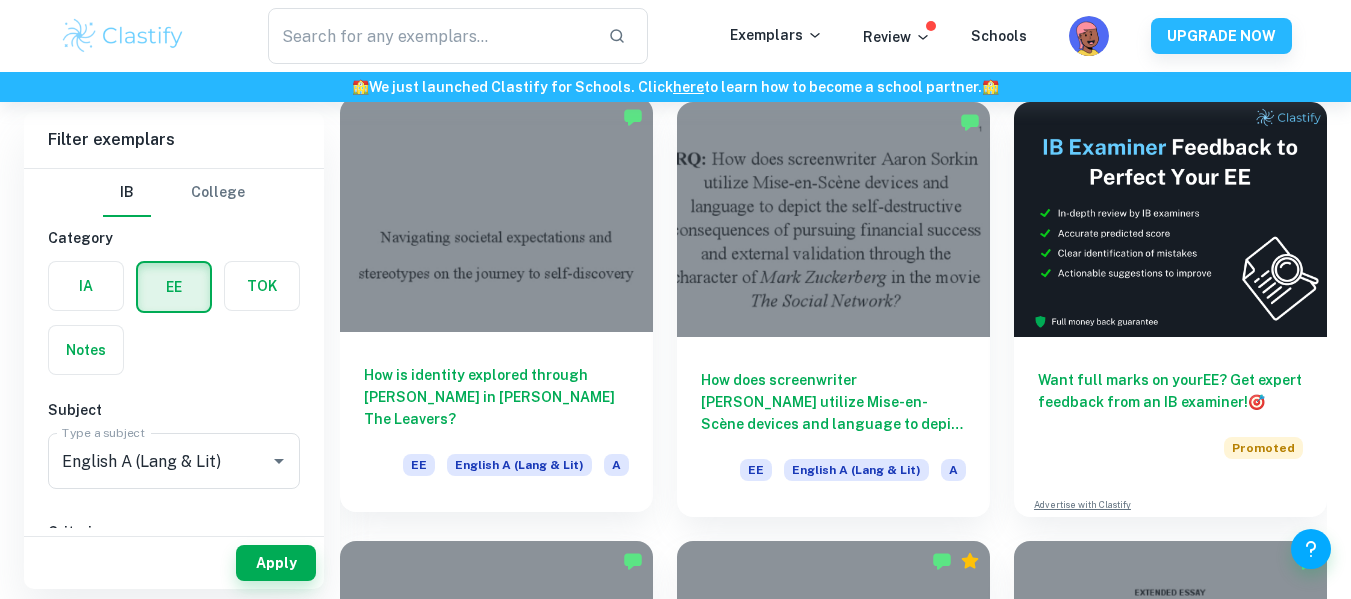 click on "How is identity explored through [PERSON_NAME] in [PERSON_NAME] The Leavers? EE English A ([PERSON_NAME] & Lit) A" at bounding box center [496, 422] 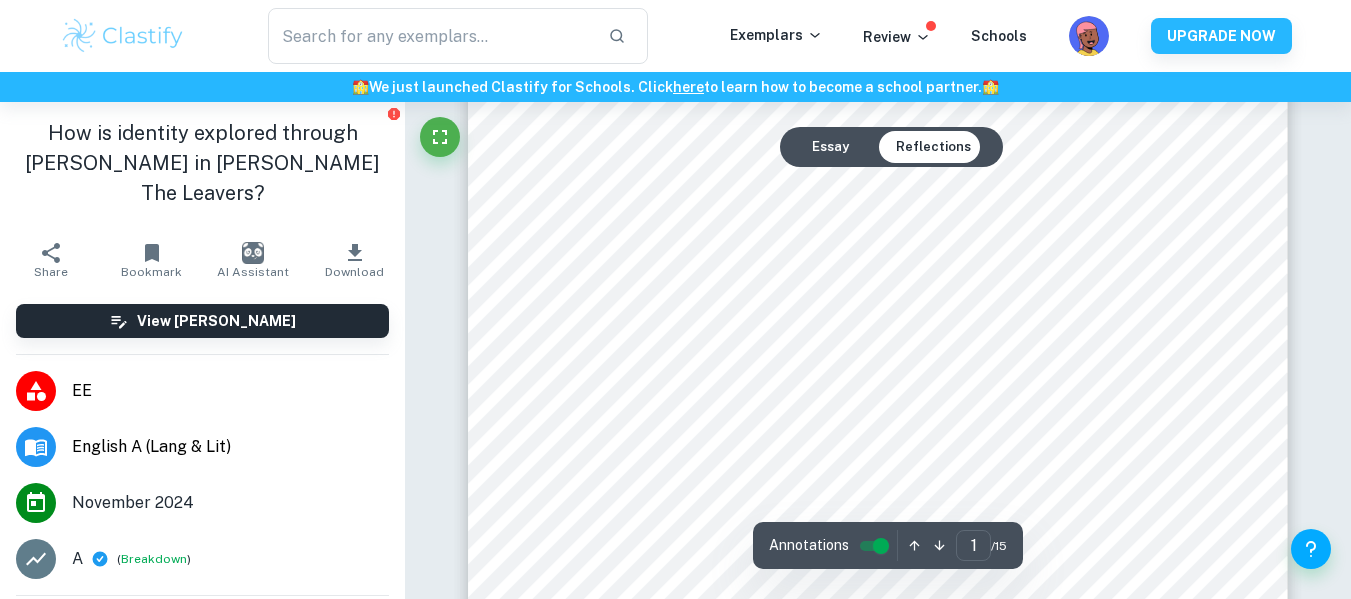 scroll, scrollTop: 313, scrollLeft: 0, axis: vertical 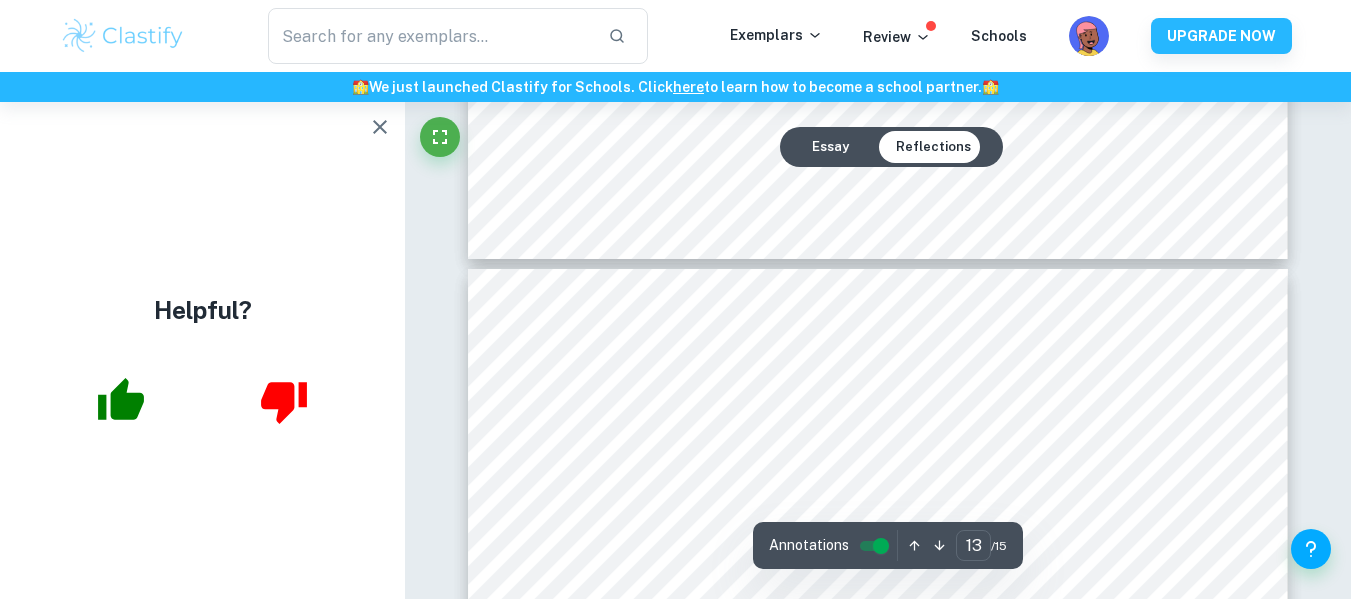 type on "12" 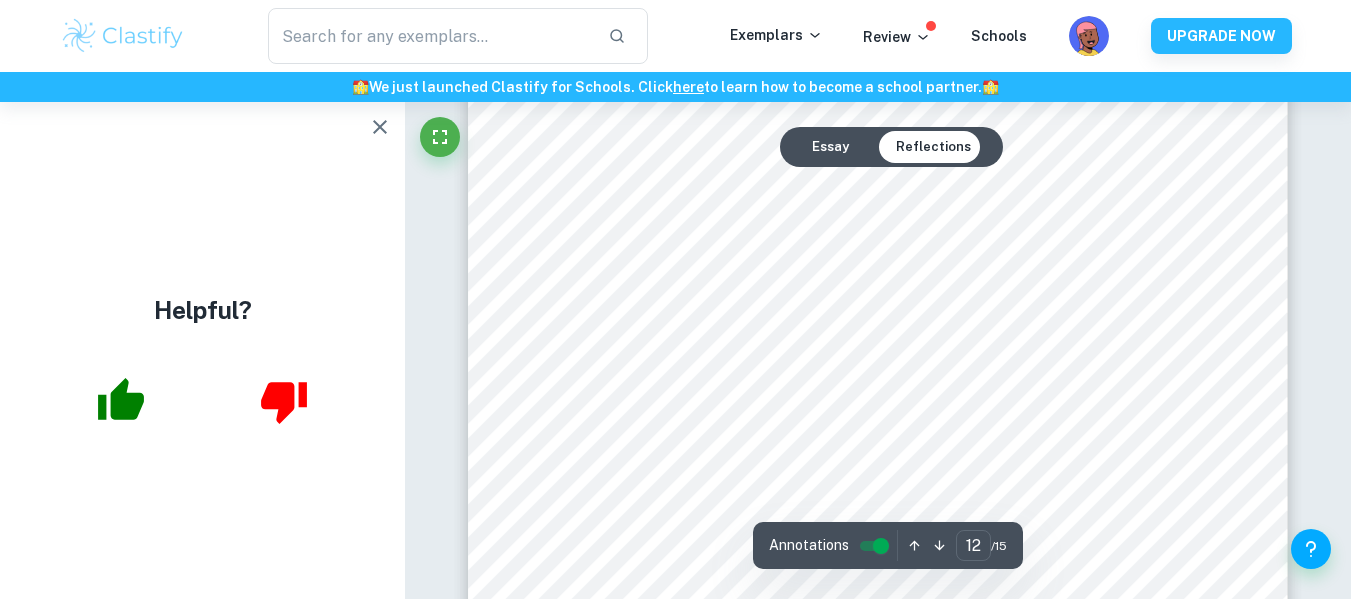 scroll, scrollTop: 13546, scrollLeft: 0, axis: vertical 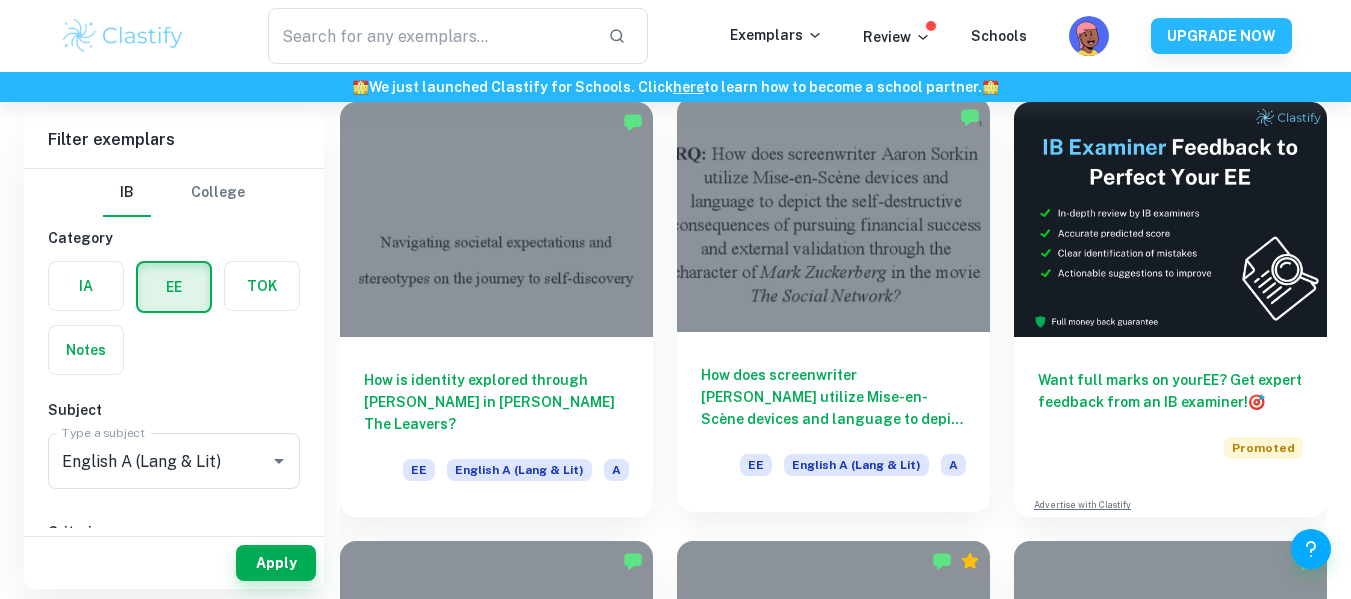 click at bounding box center (833, 214) 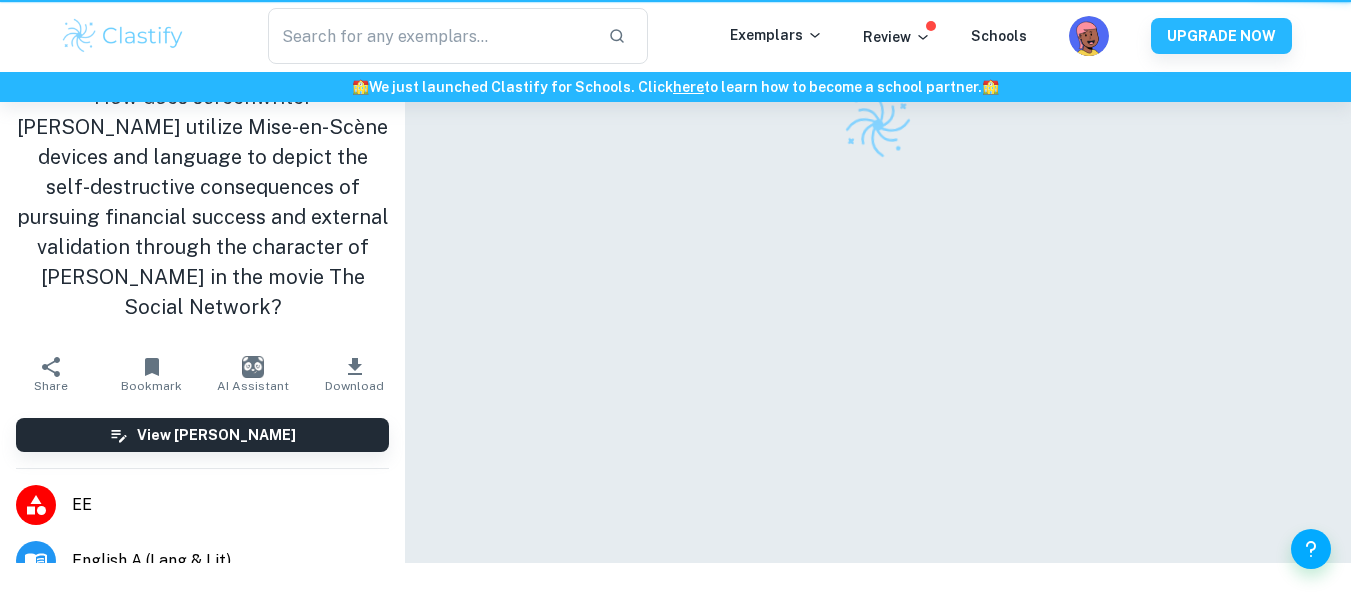 scroll, scrollTop: 0, scrollLeft: 0, axis: both 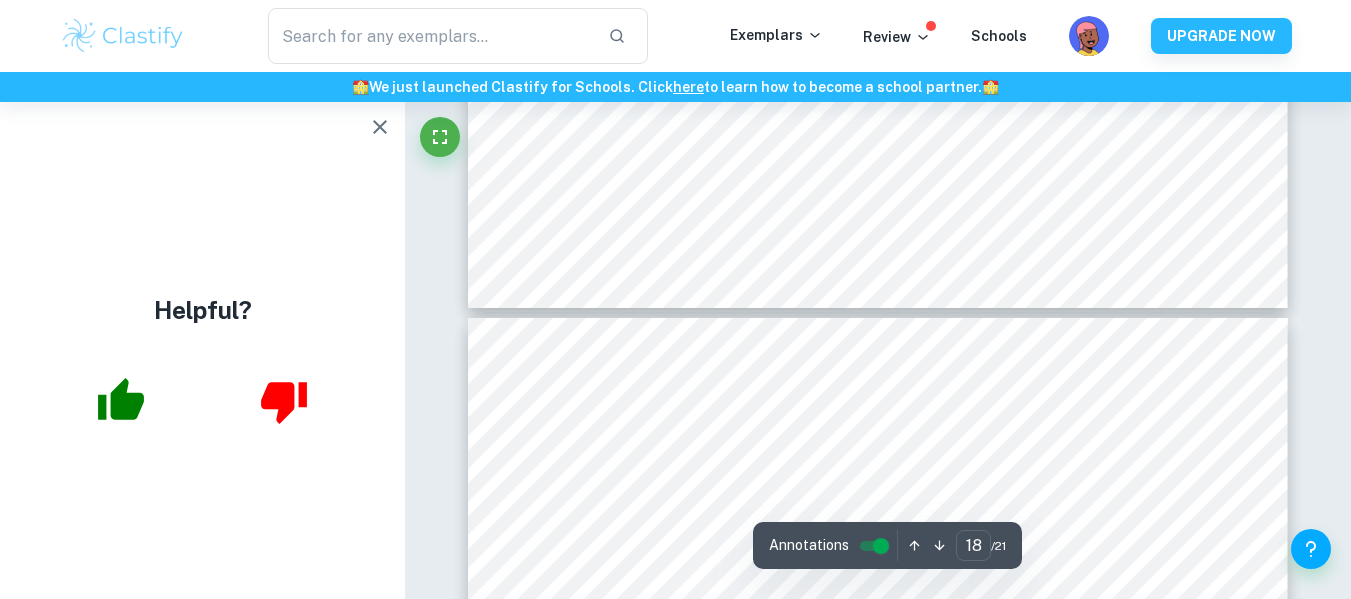 type on "19" 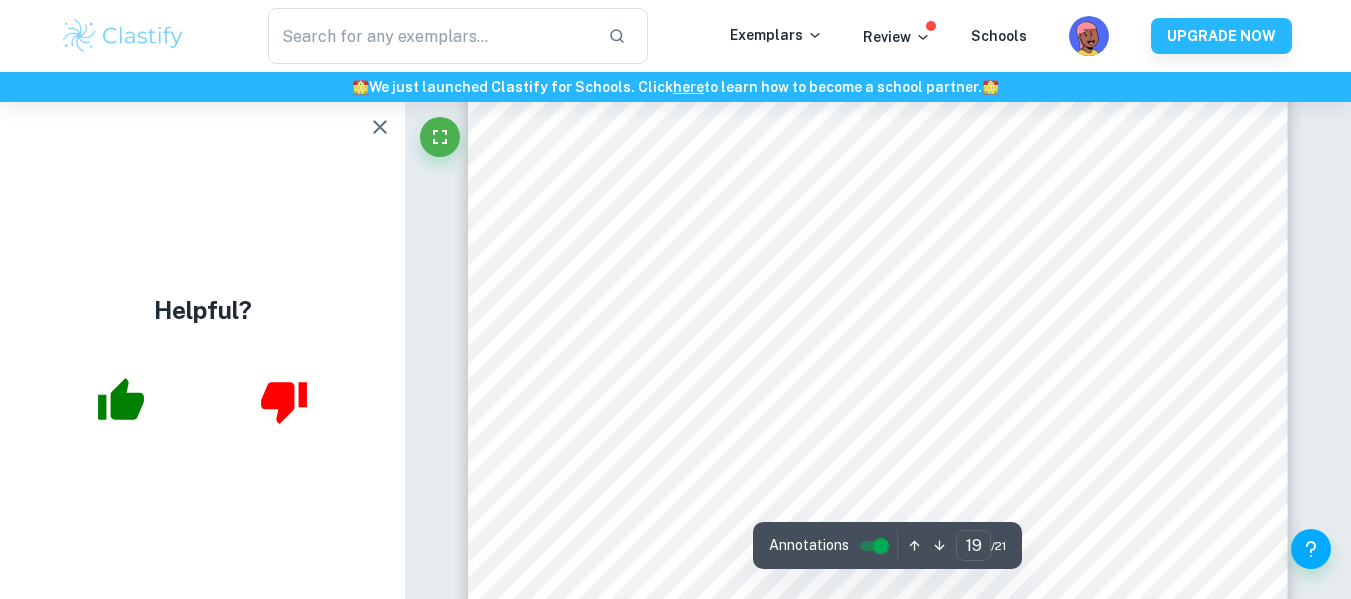 scroll, scrollTop: 20169, scrollLeft: 0, axis: vertical 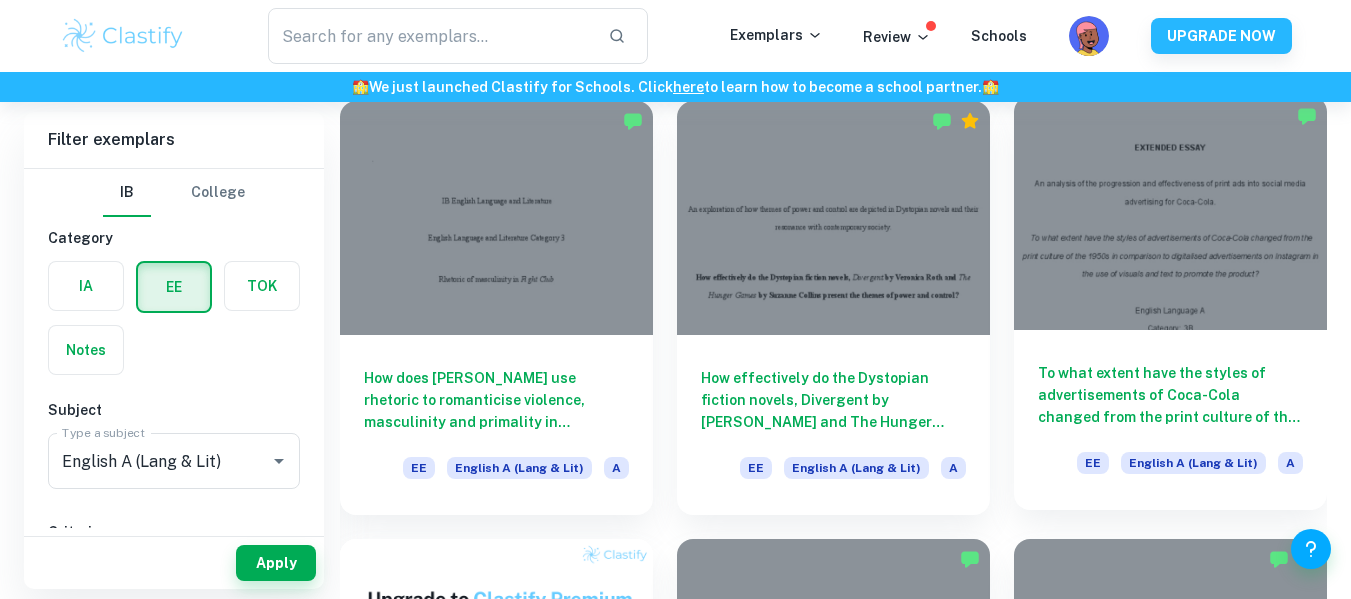 click at bounding box center [1170, 213] 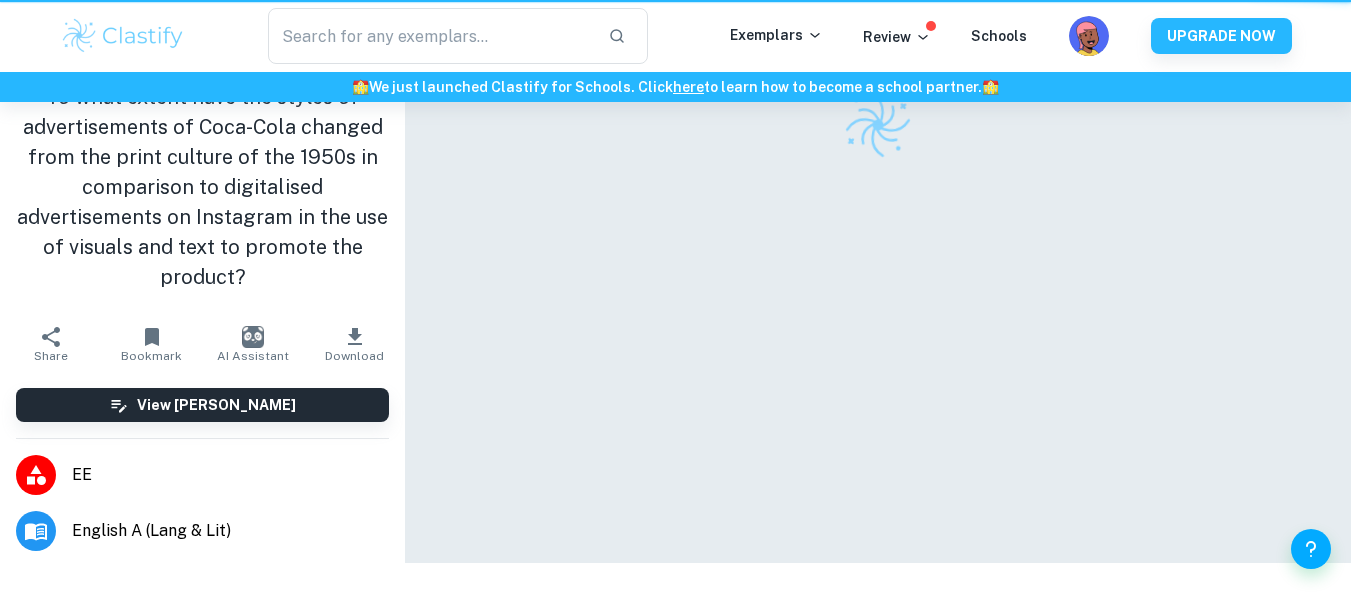 scroll, scrollTop: 0, scrollLeft: 0, axis: both 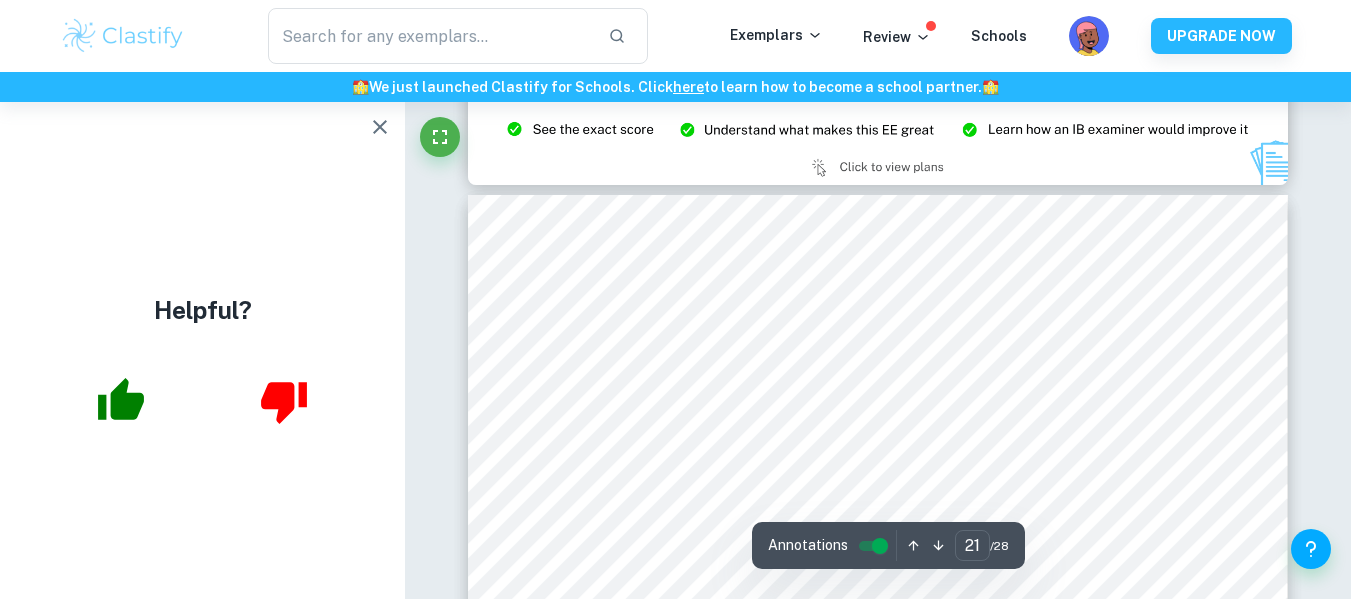 type on "20" 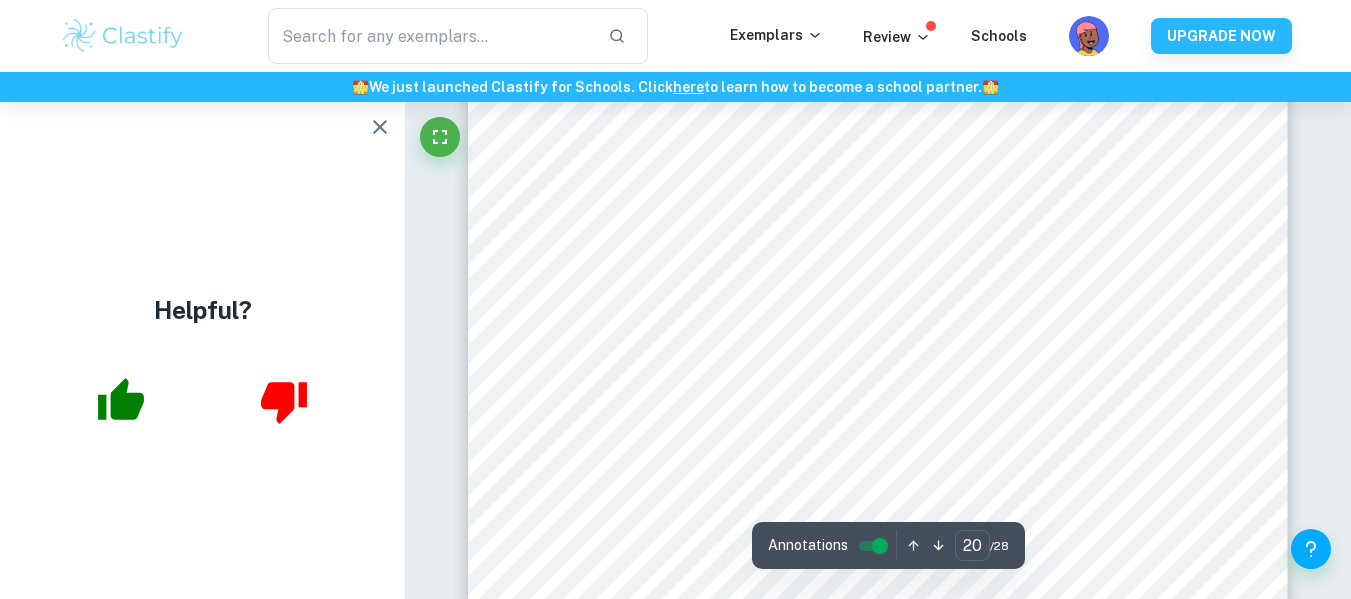 scroll, scrollTop: 23239, scrollLeft: 0, axis: vertical 